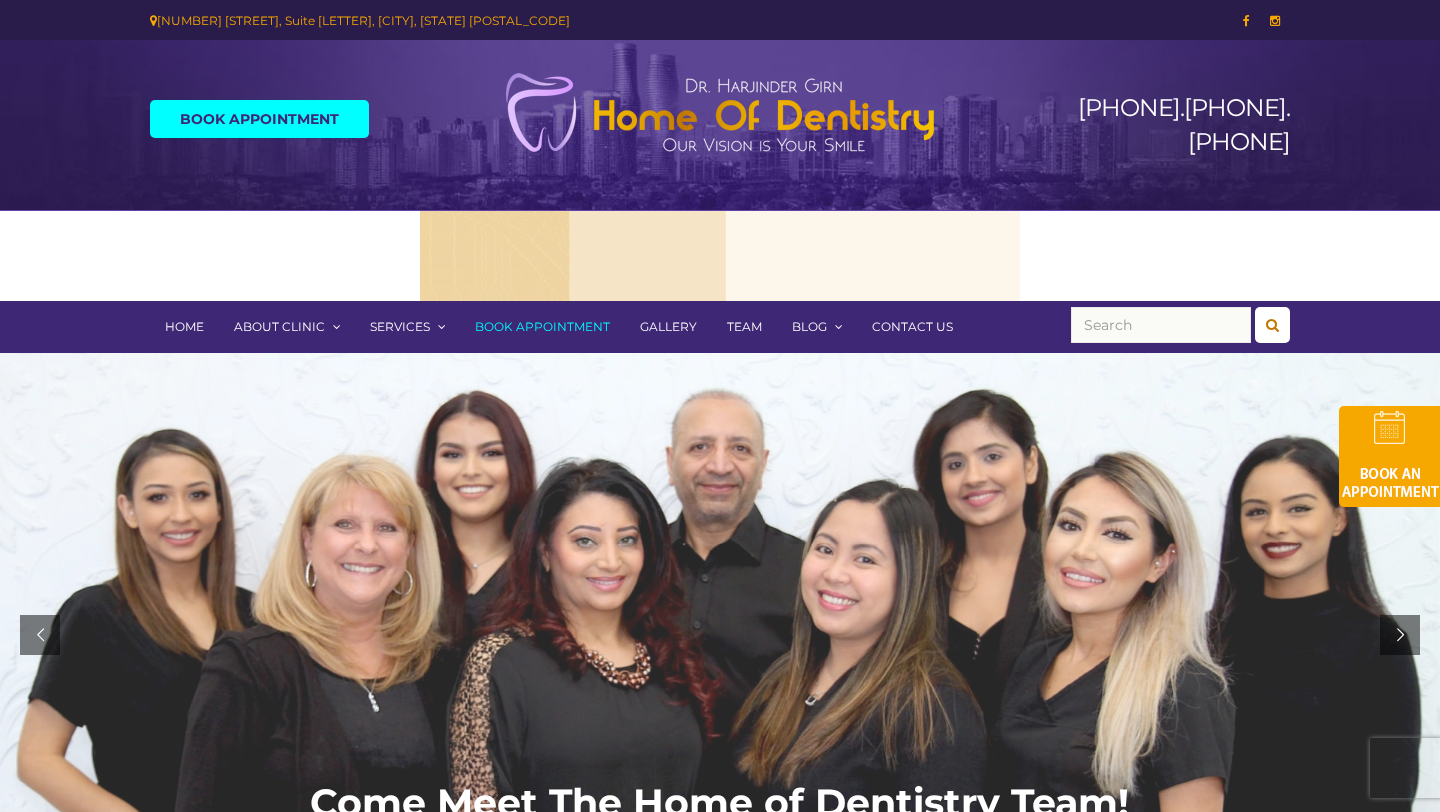 scroll, scrollTop: 0, scrollLeft: 0, axis: both 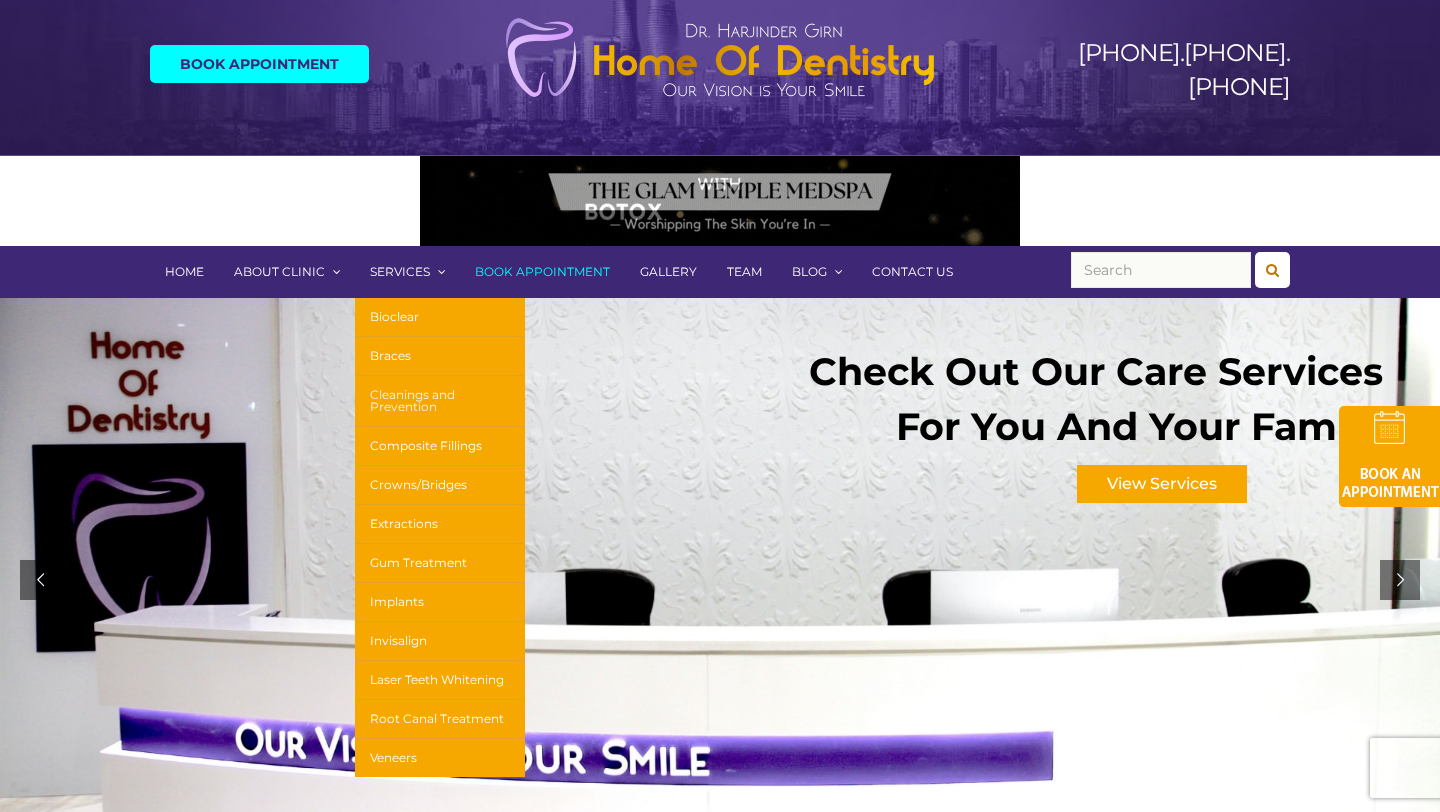 click on "Cleanings and Prevention" at bounding box center (440, 401) 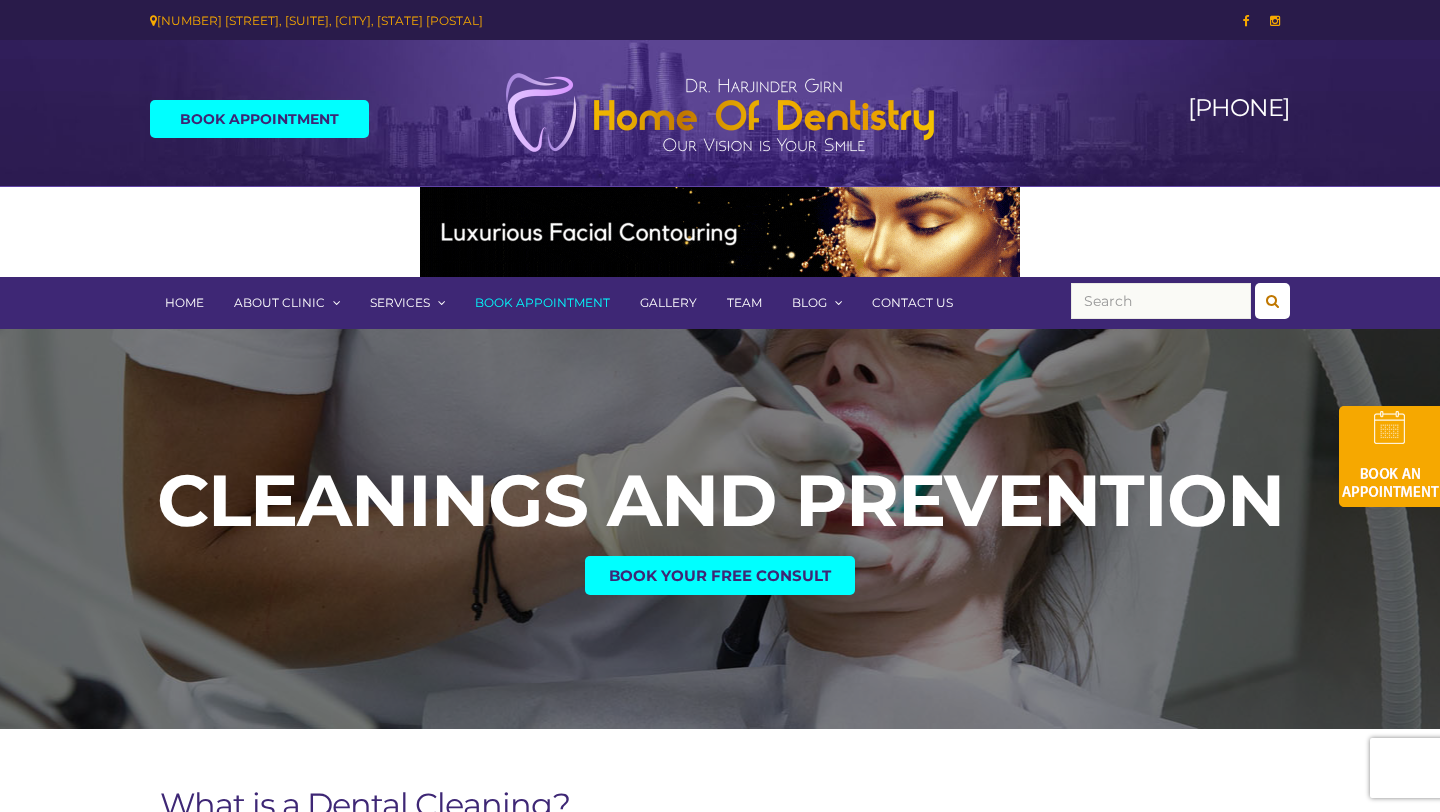 scroll, scrollTop: 0, scrollLeft: 0, axis: both 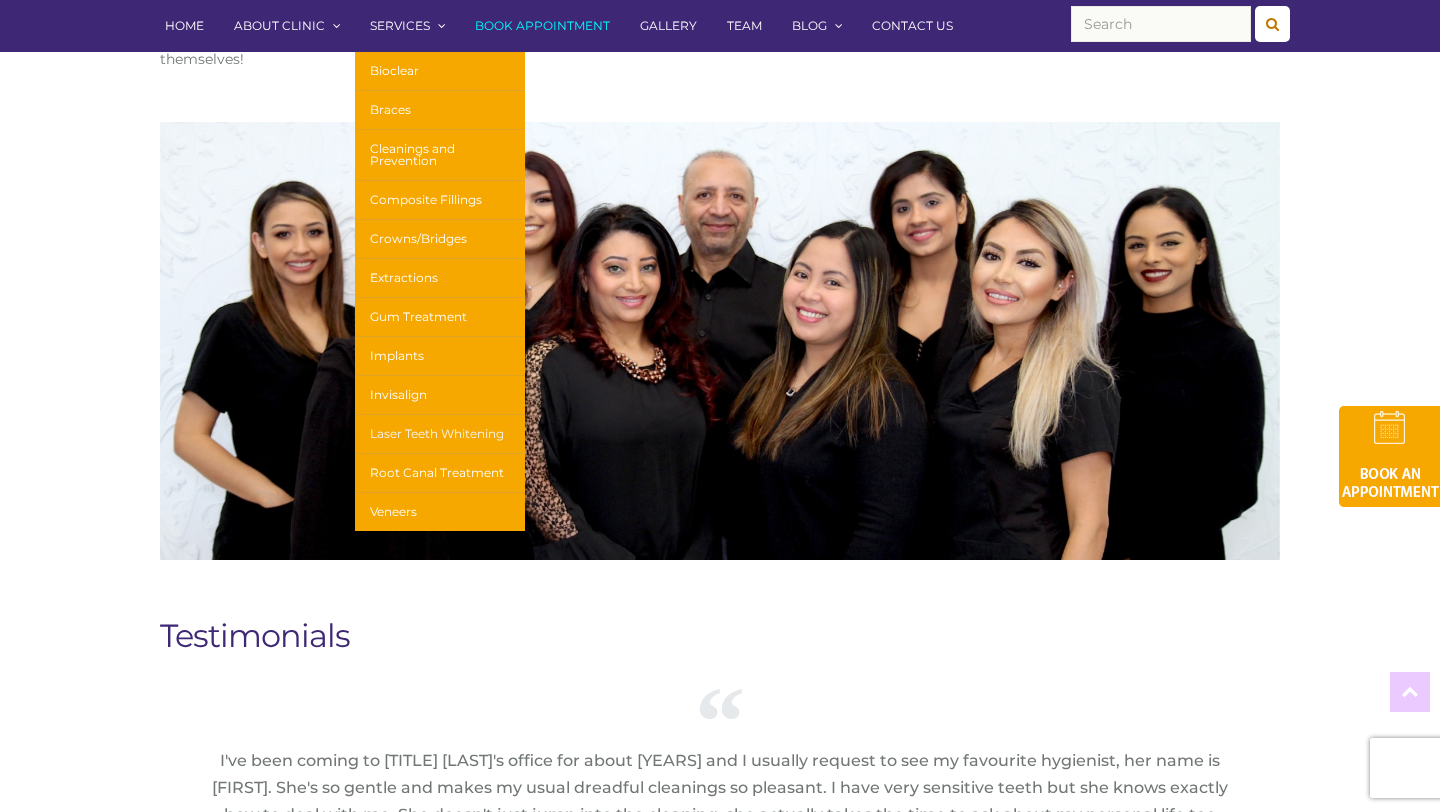 click on "Laser Teeth Whitening" at bounding box center (440, 434) 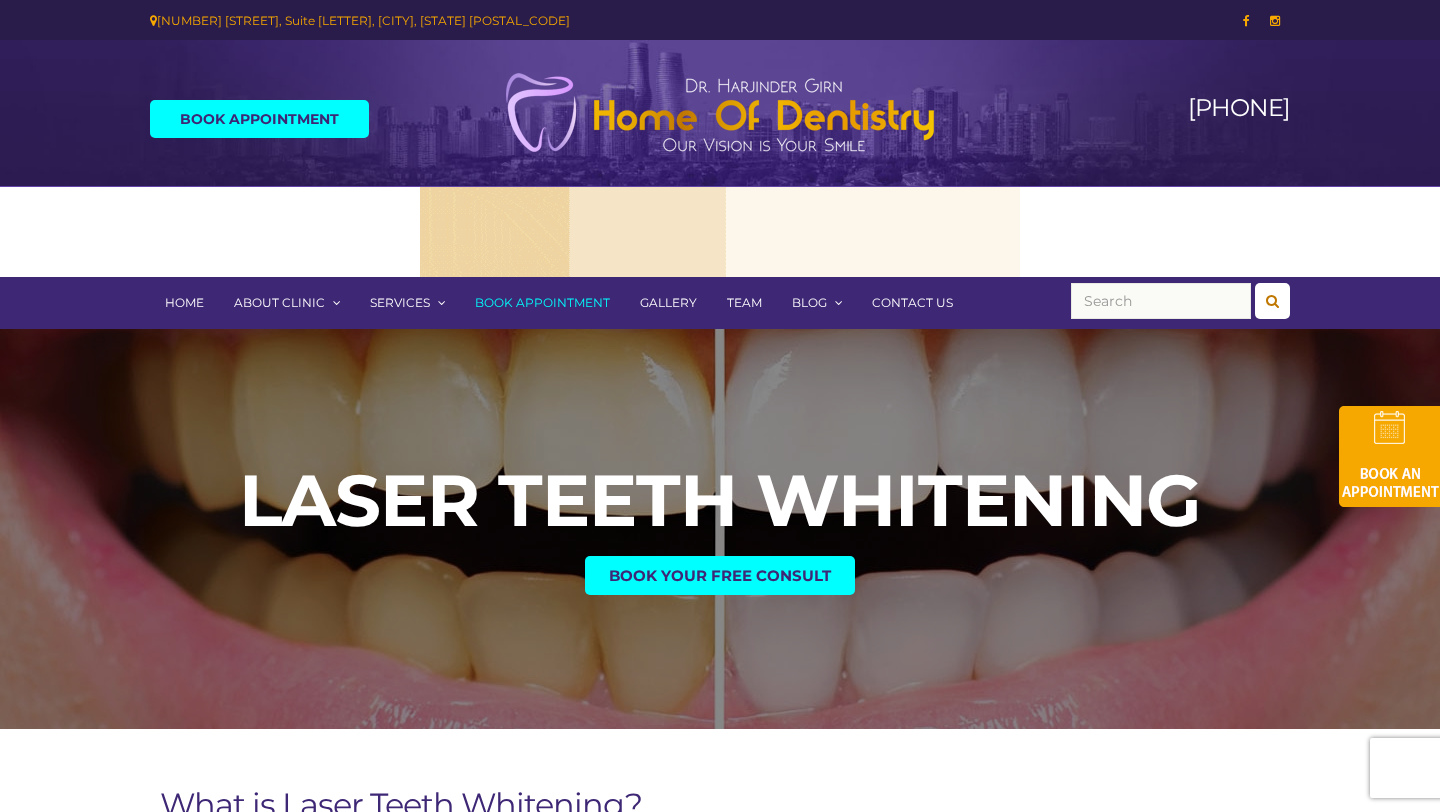 scroll, scrollTop: 0, scrollLeft: 0, axis: both 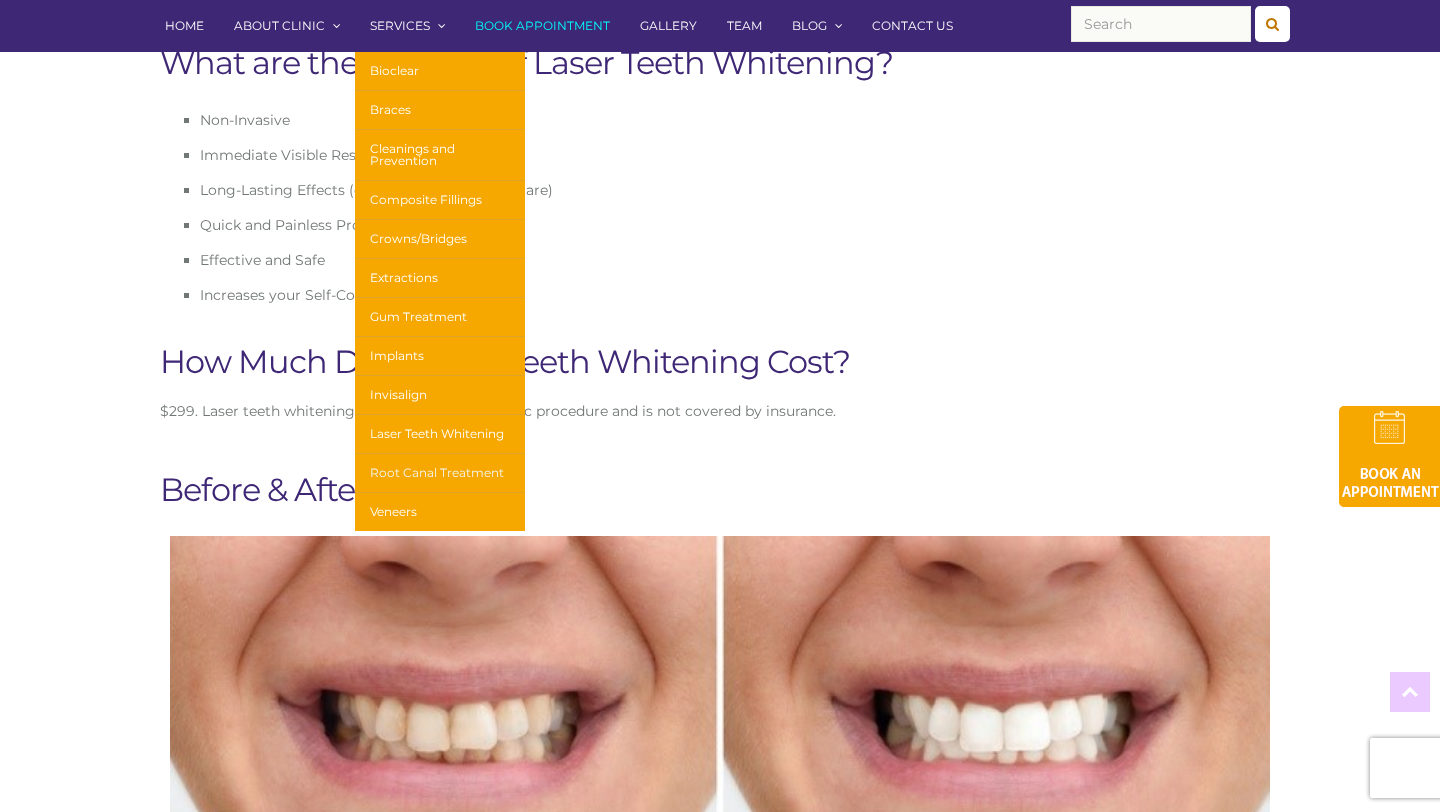 click on "Root Canal Treatment" at bounding box center (440, 473) 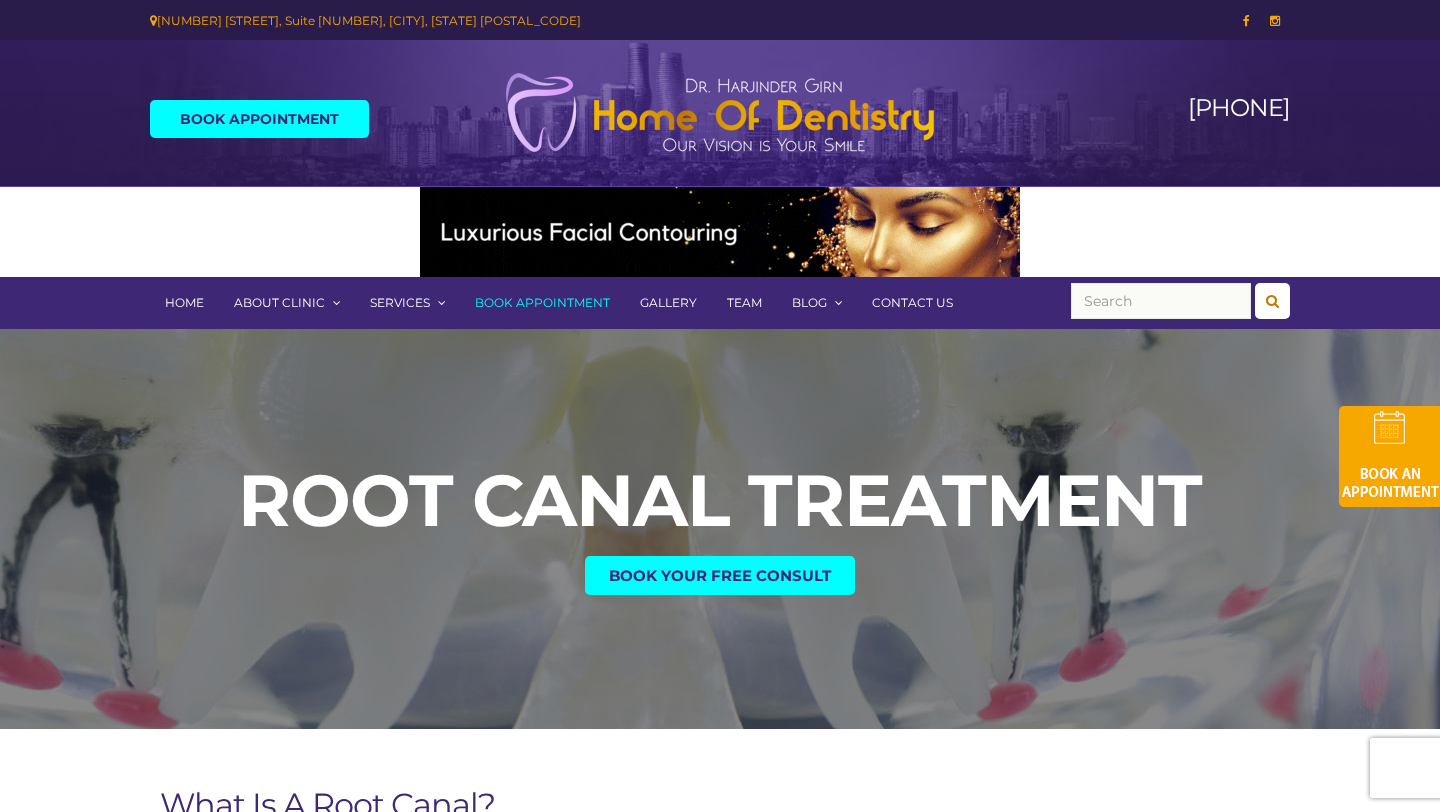 scroll, scrollTop: 0, scrollLeft: 0, axis: both 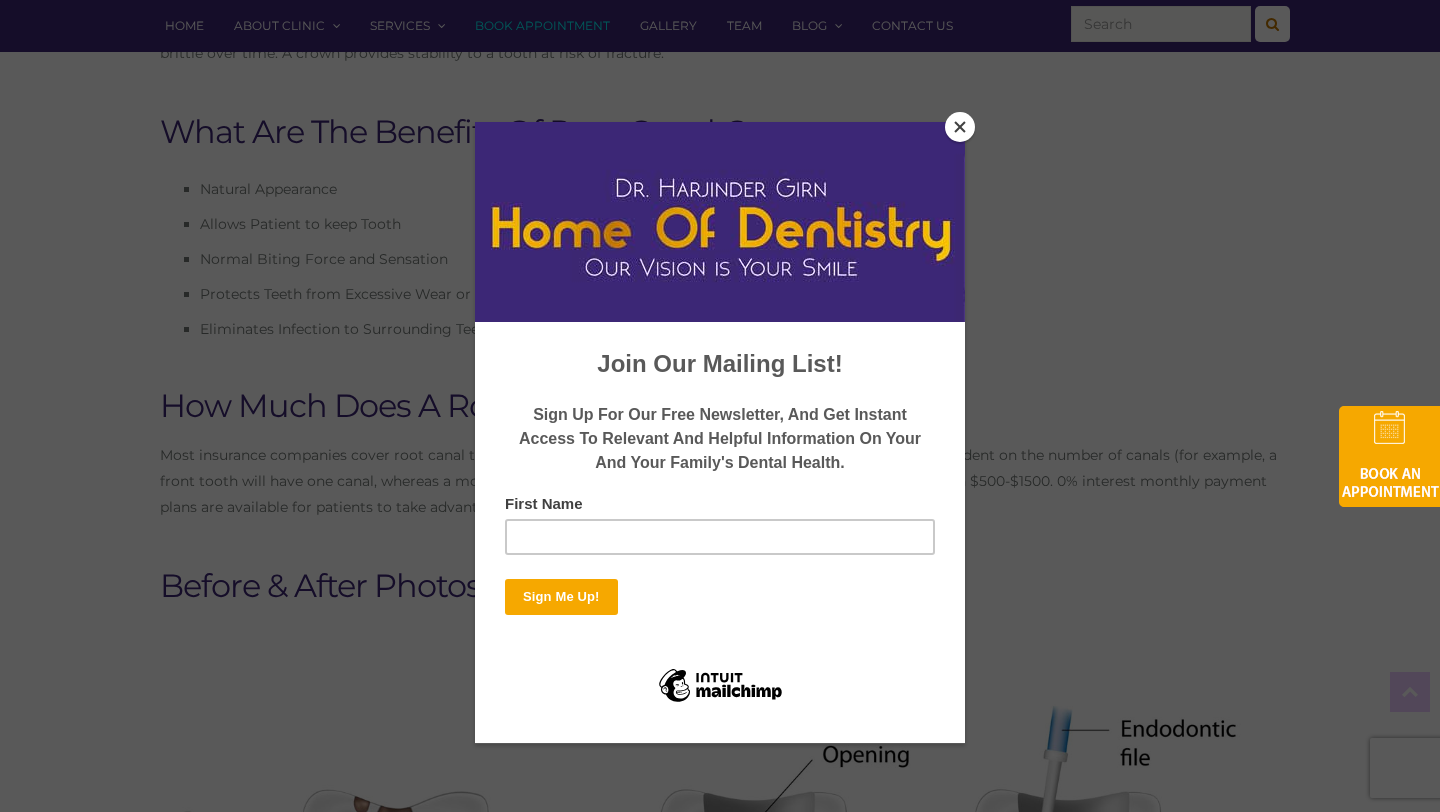 click at bounding box center (960, 127) 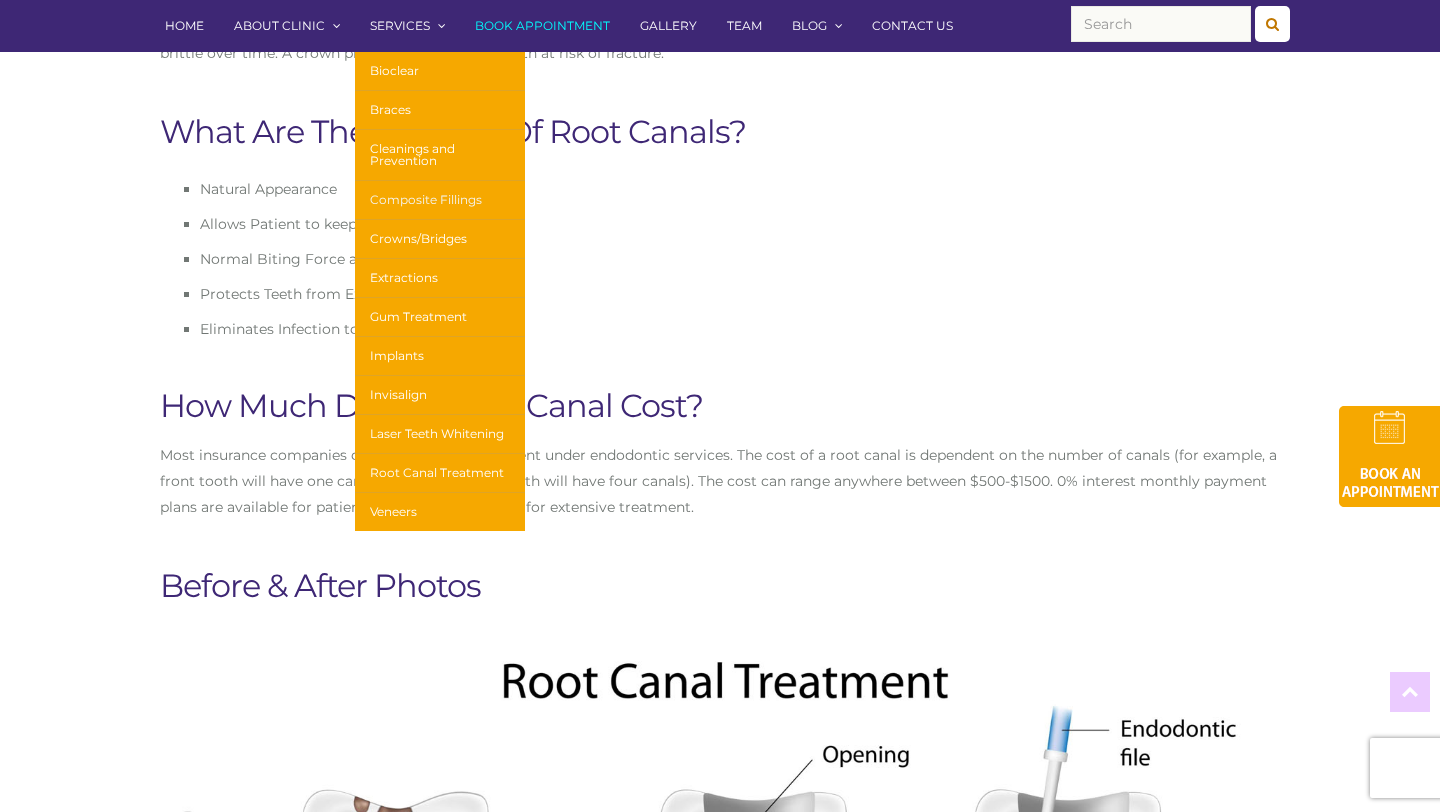 click on "Composite Fillings" at bounding box center [440, 200] 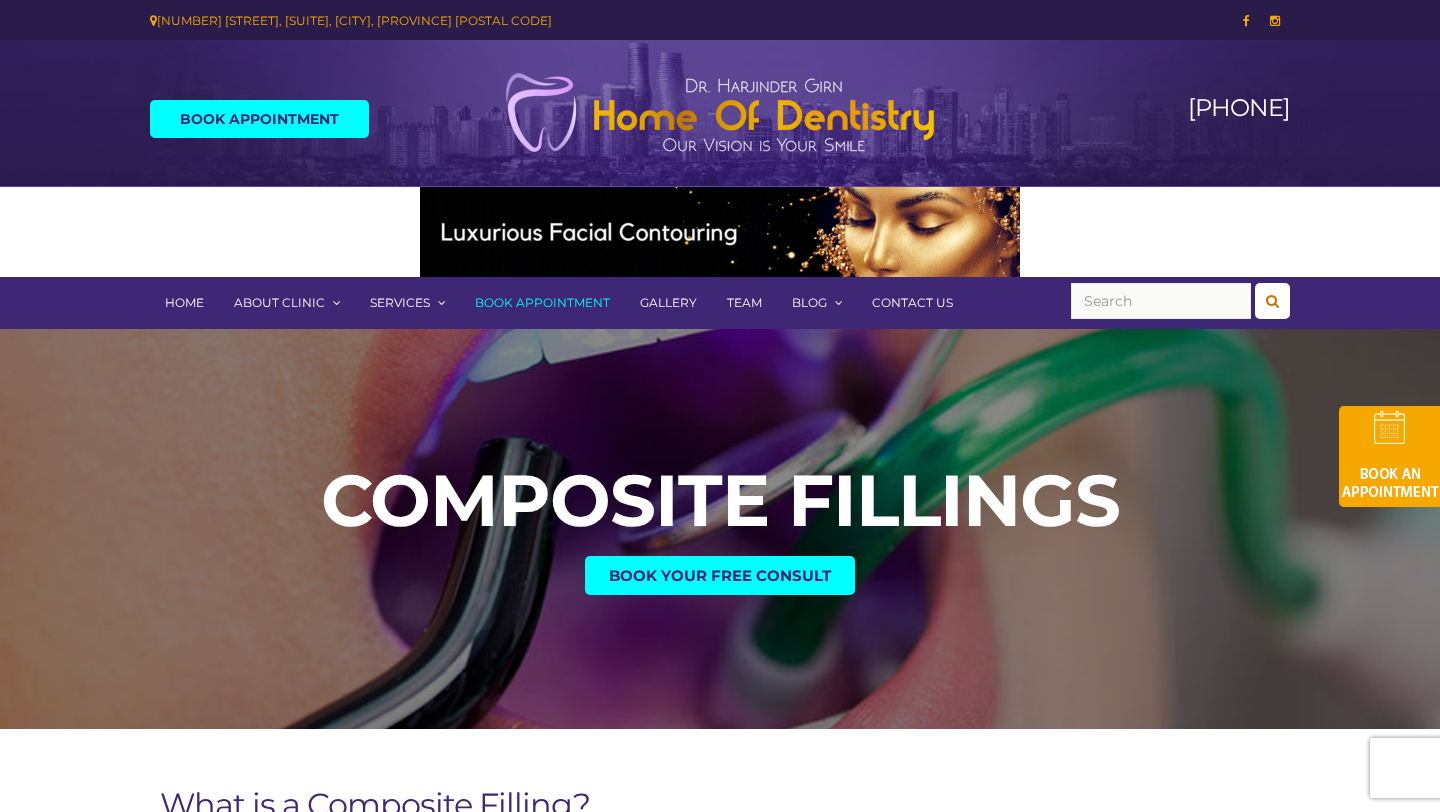 scroll, scrollTop: 0, scrollLeft: 0, axis: both 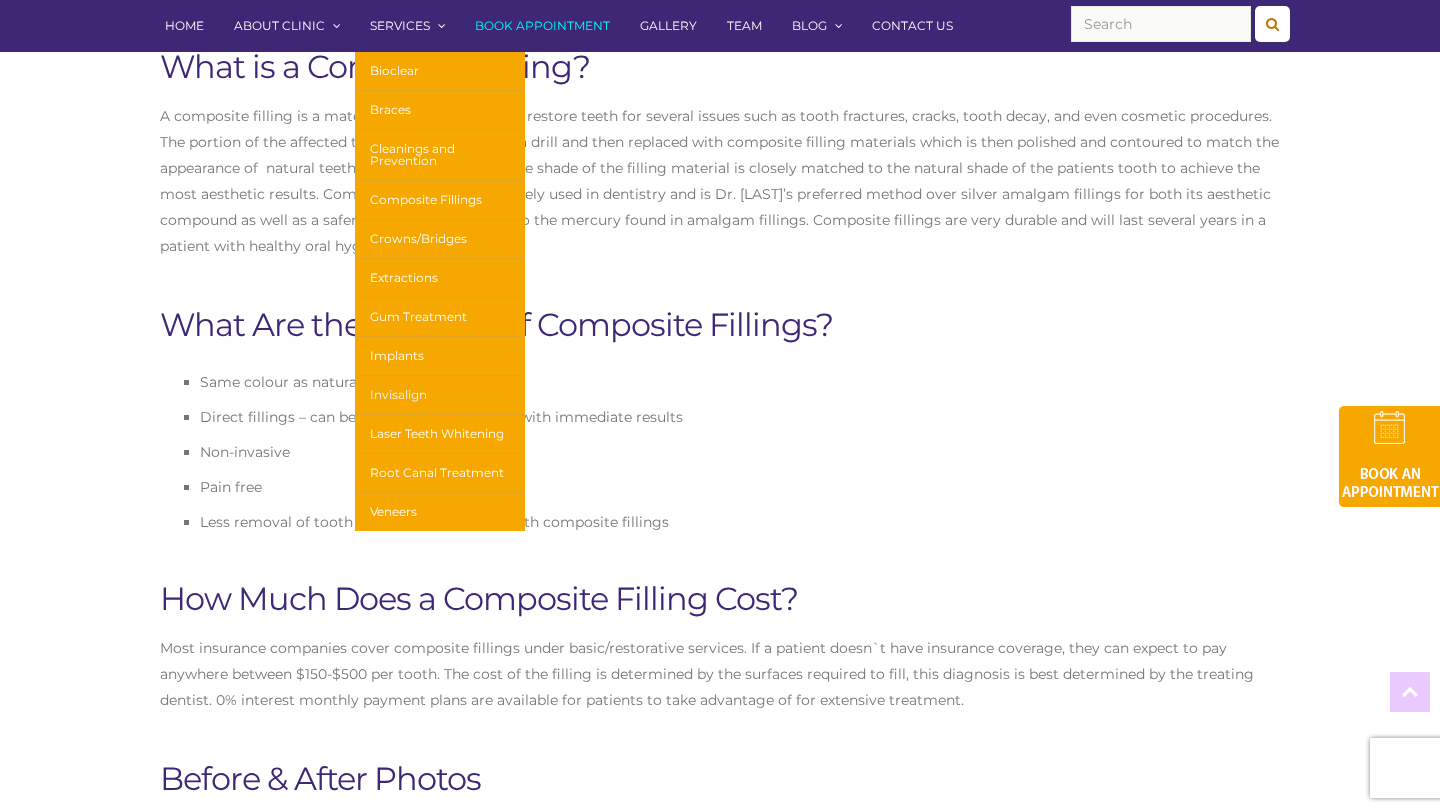 click on "Invisalign" at bounding box center (440, 395) 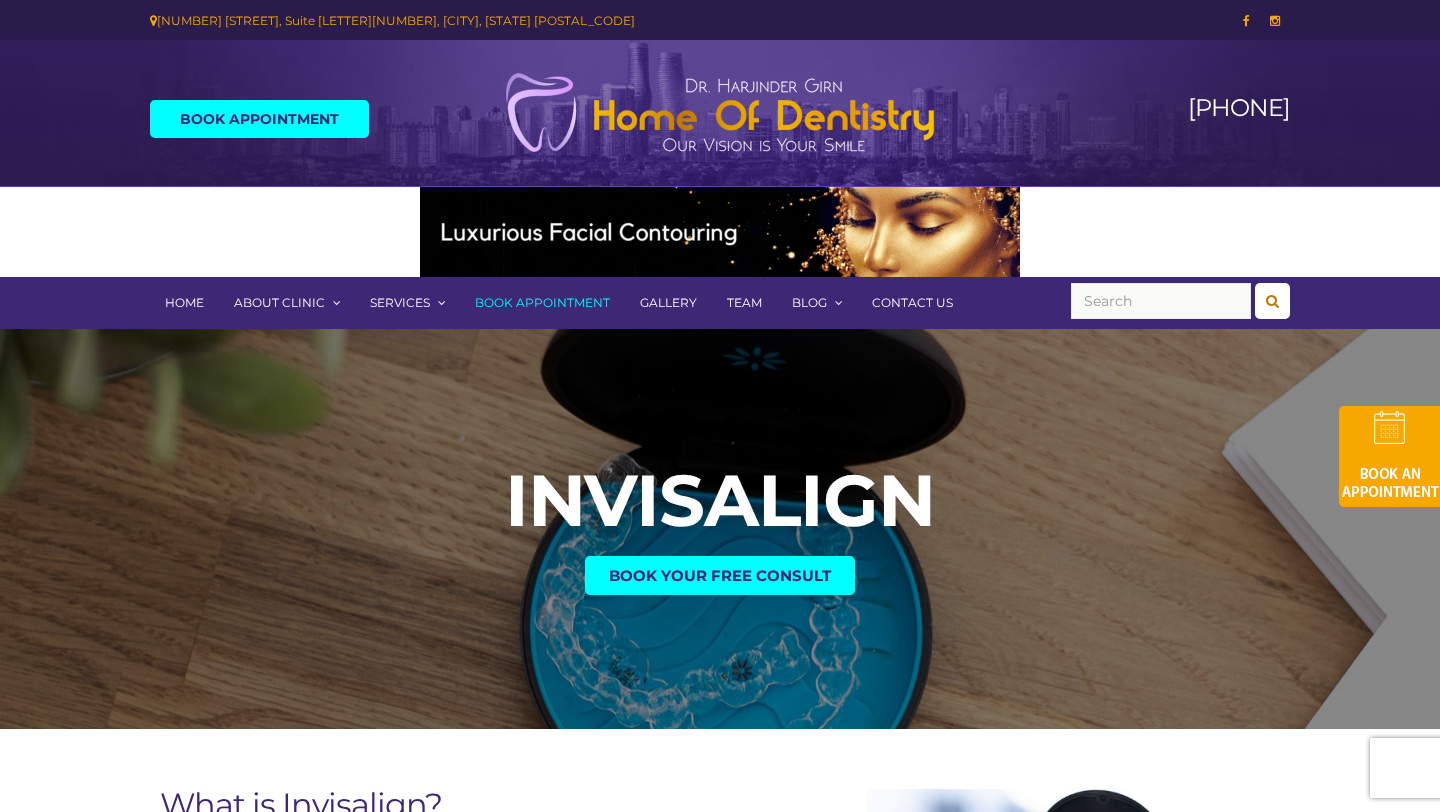 scroll, scrollTop: 0, scrollLeft: 0, axis: both 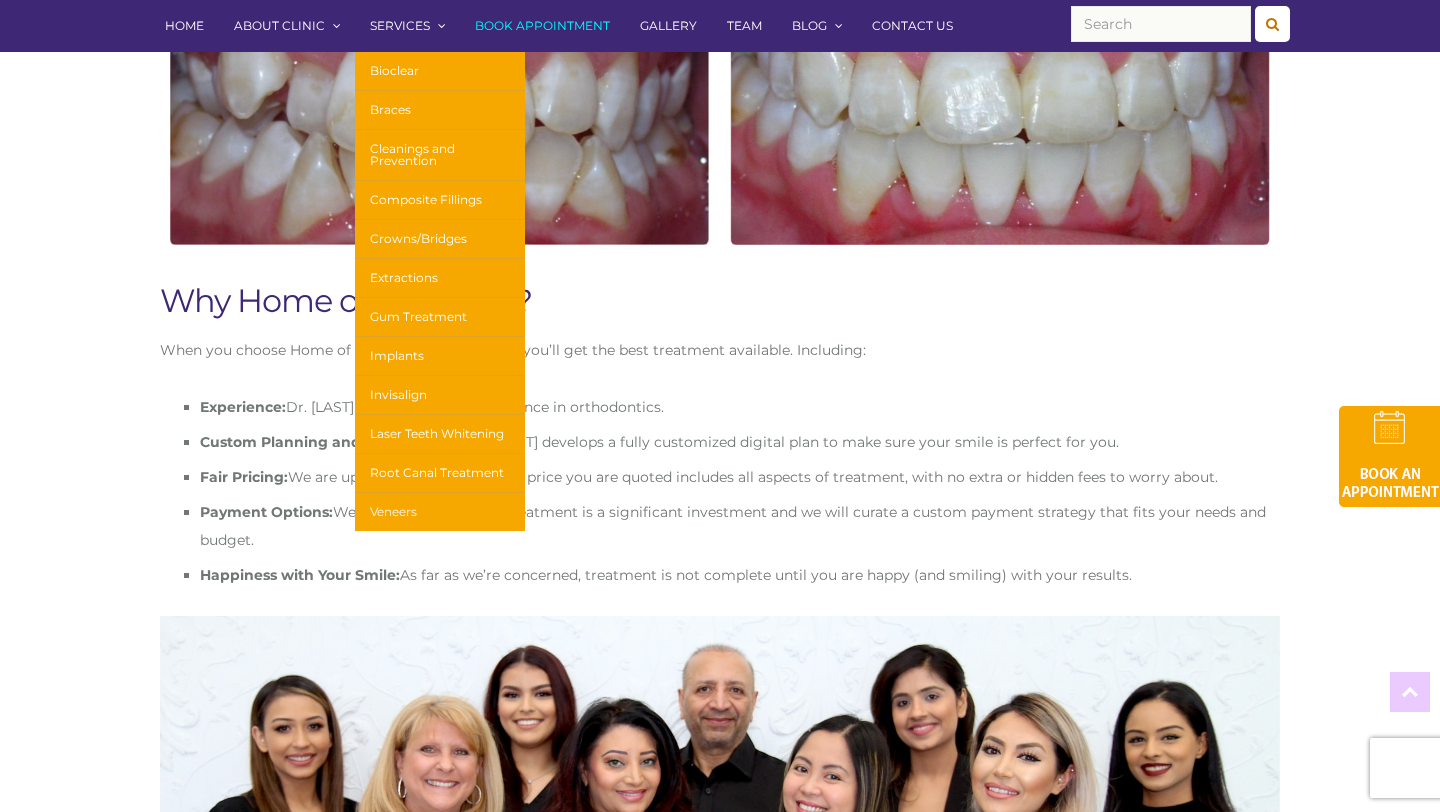 click on "Veneers" at bounding box center (440, 512) 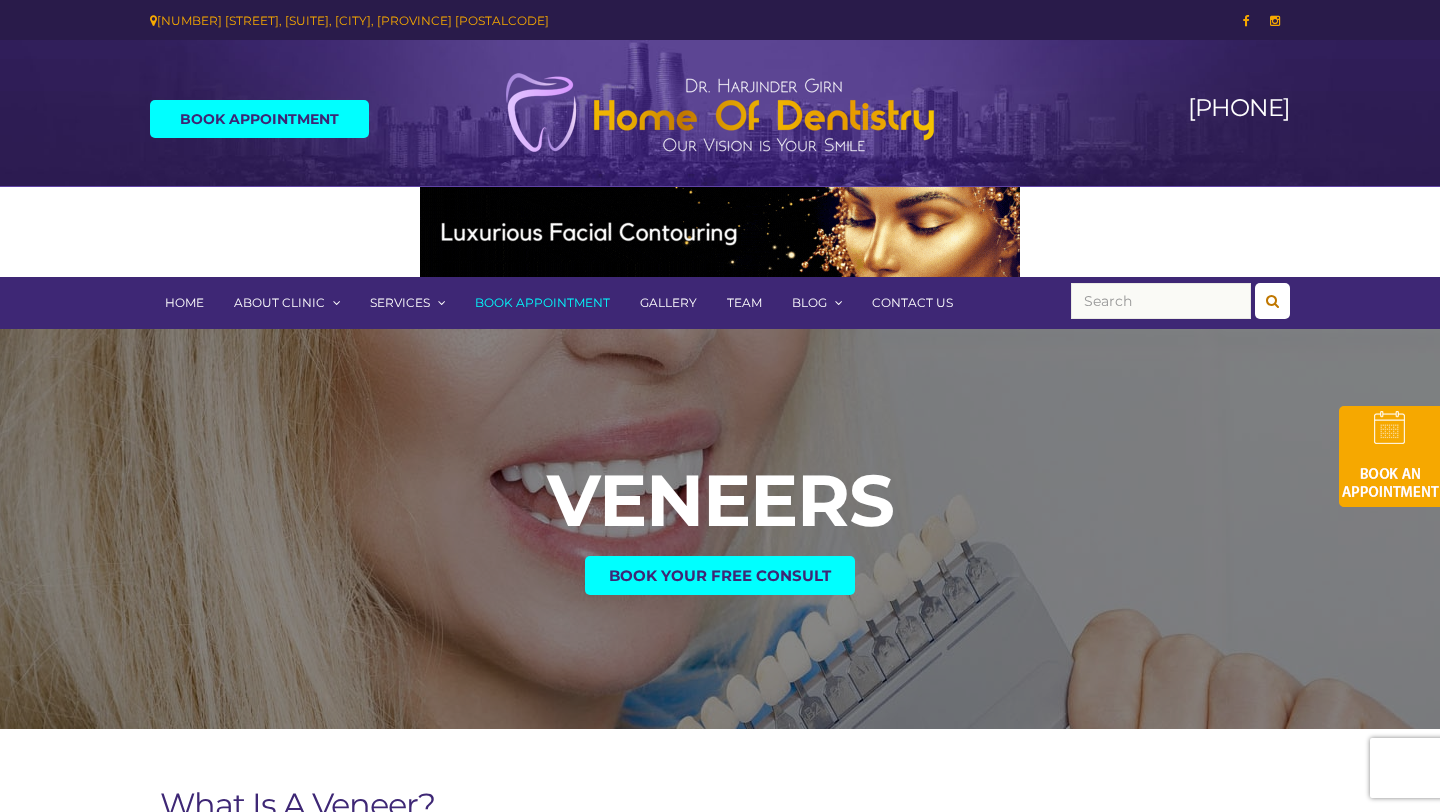 scroll, scrollTop: 0, scrollLeft: 0, axis: both 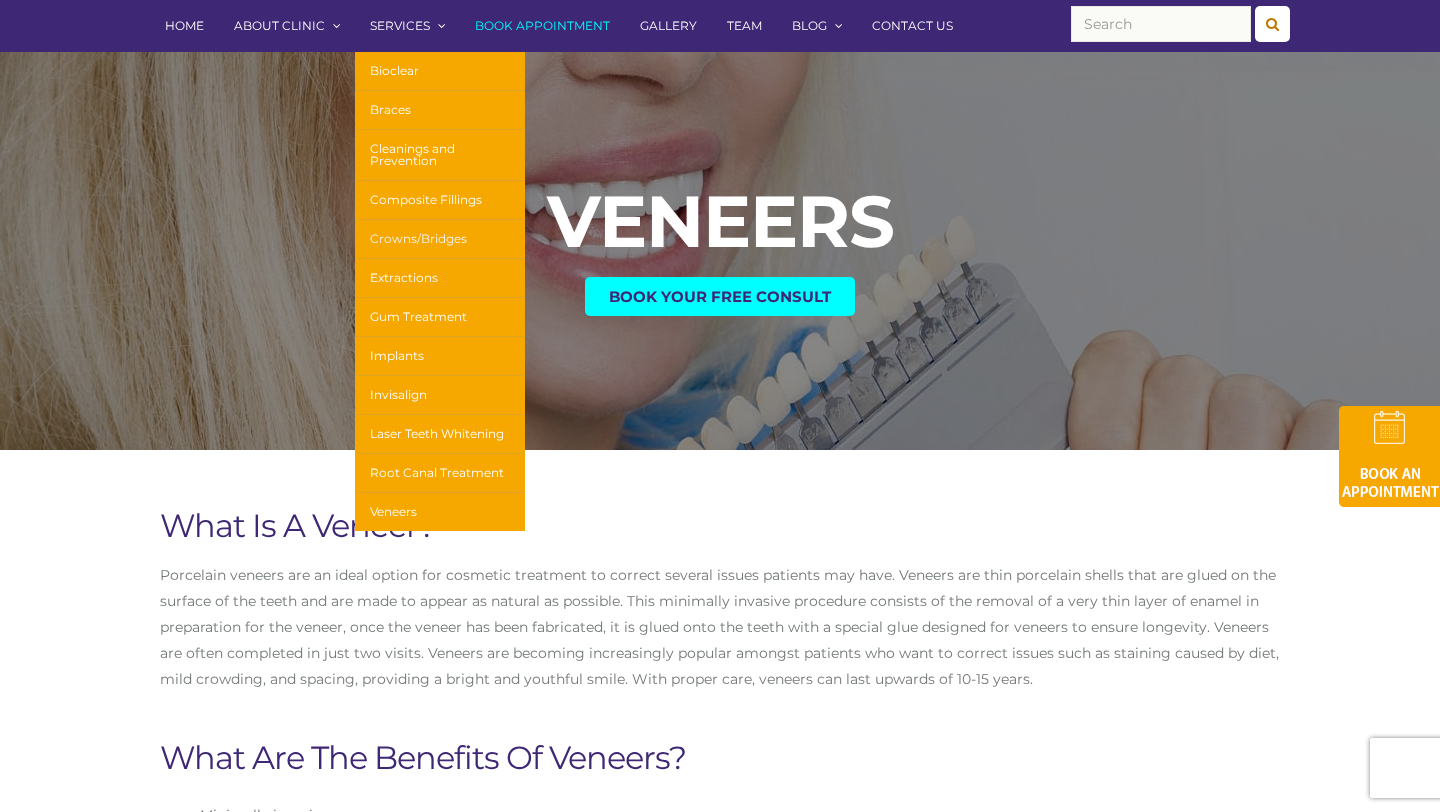 click on "Crowns/Bridges" at bounding box center (440, 239) 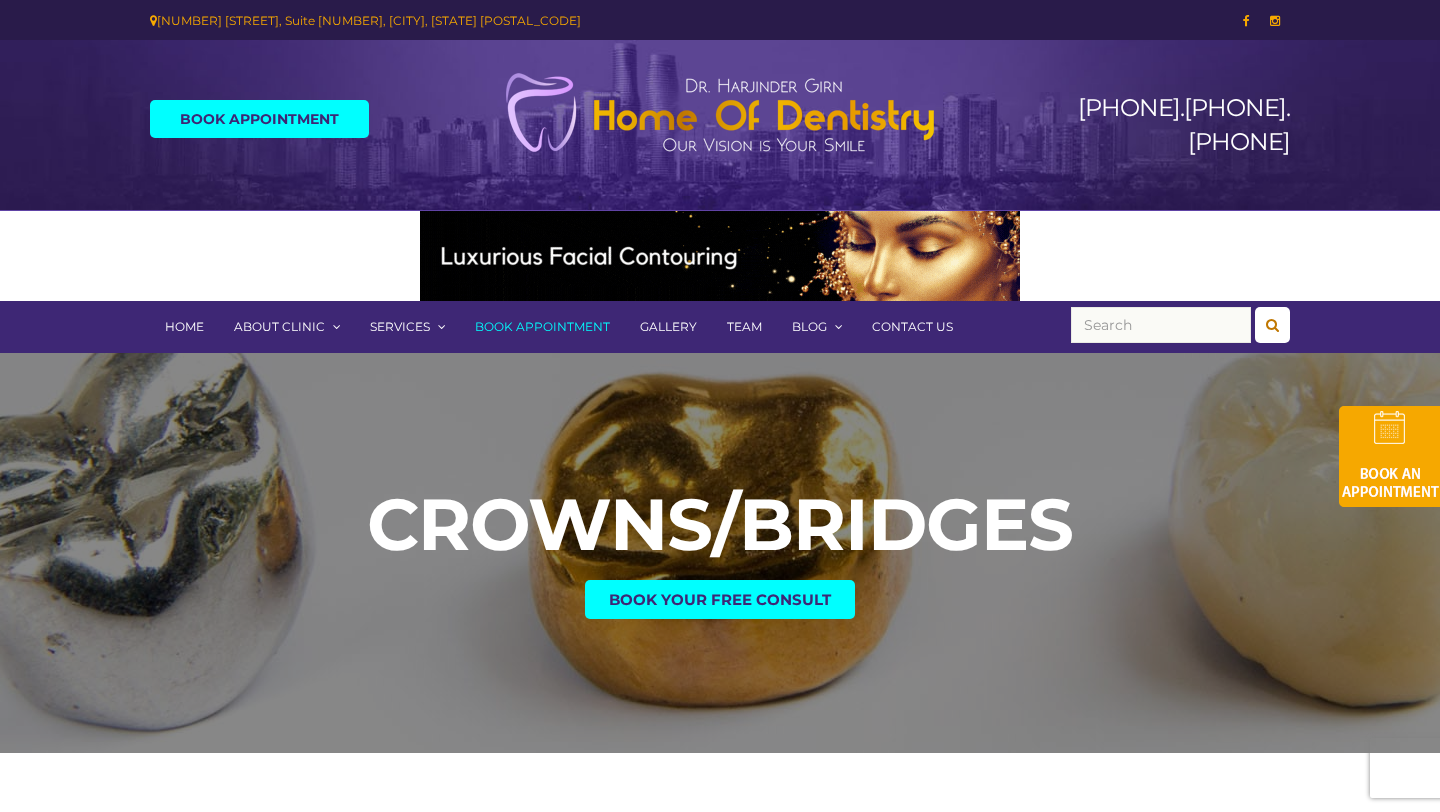 scroll, scrollTop: 0, scrollLeft: 0, axis: both 